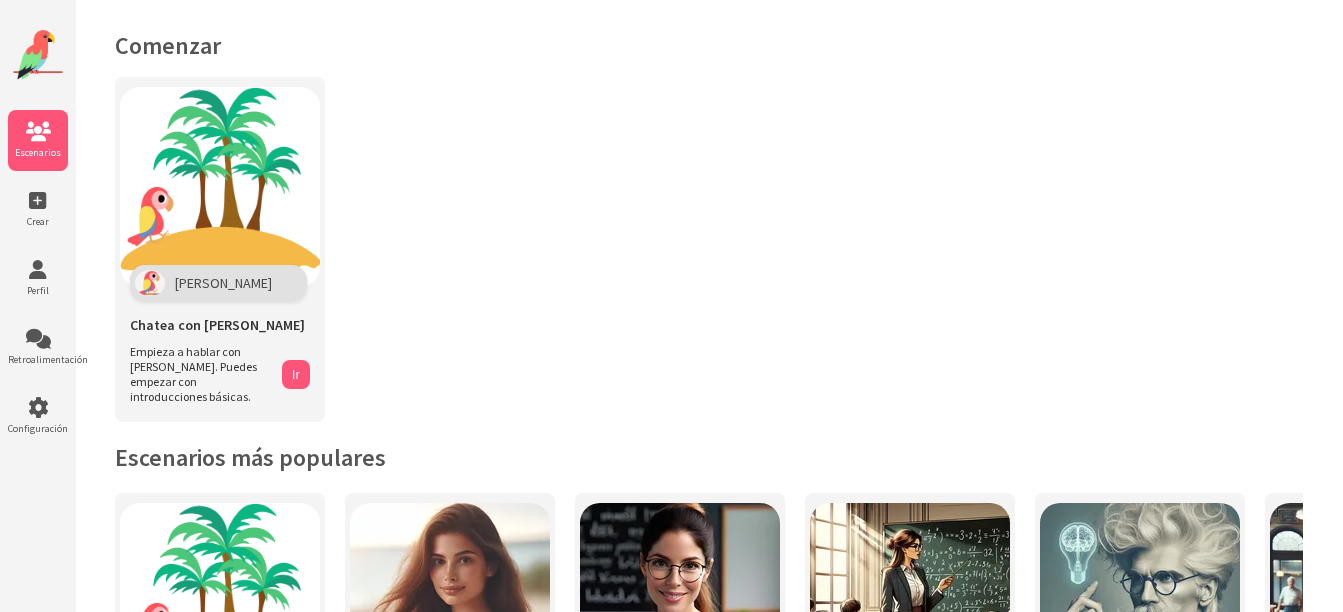 scroll, scrollTop: 0, scrollLeft: 0, axis: both 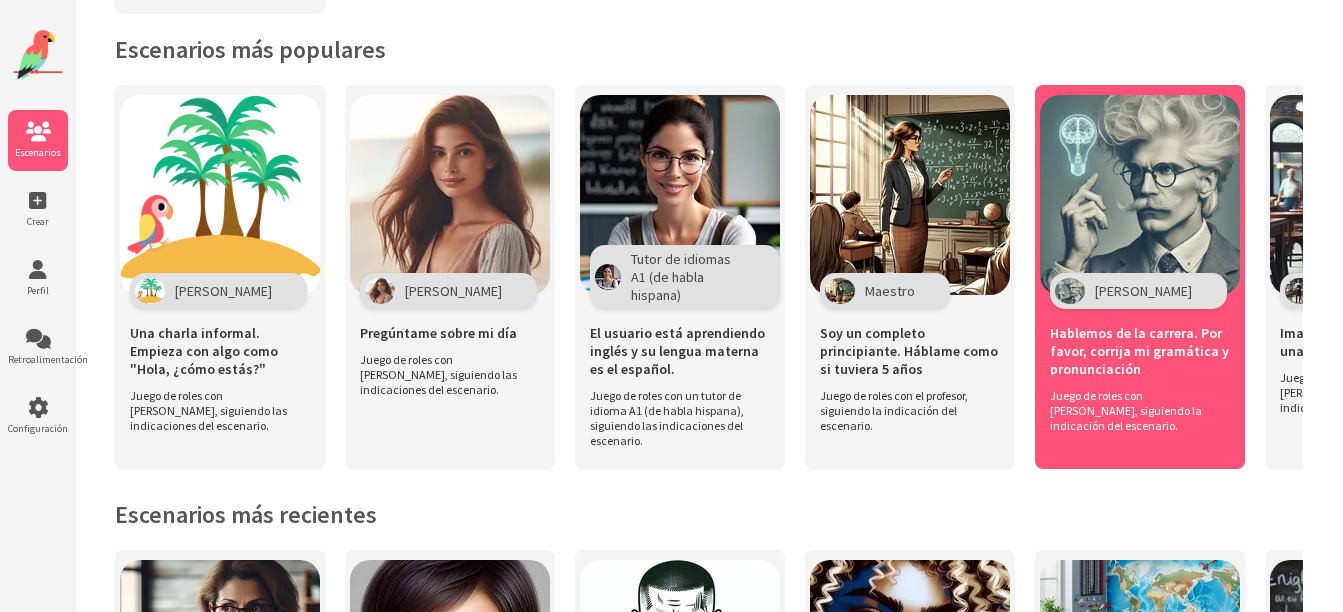 click on "Einstein" at bounding box center [1143, 291] 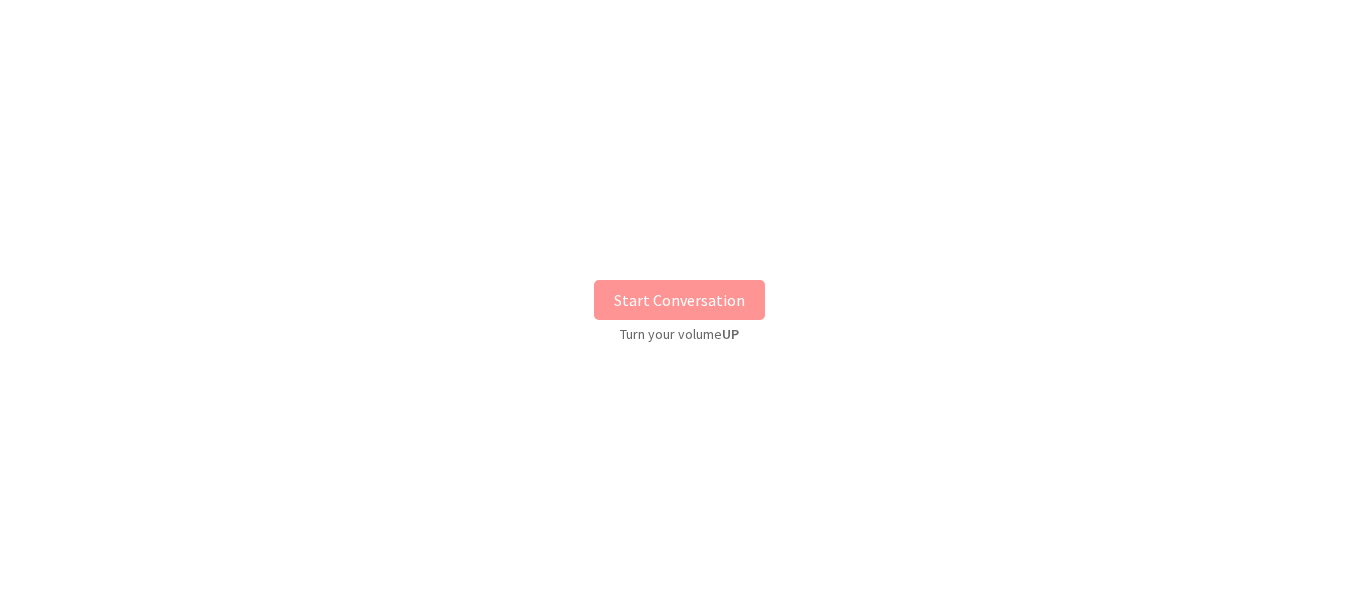 scroll, scrollTop: 0, scrollLeft: 0, axis: both 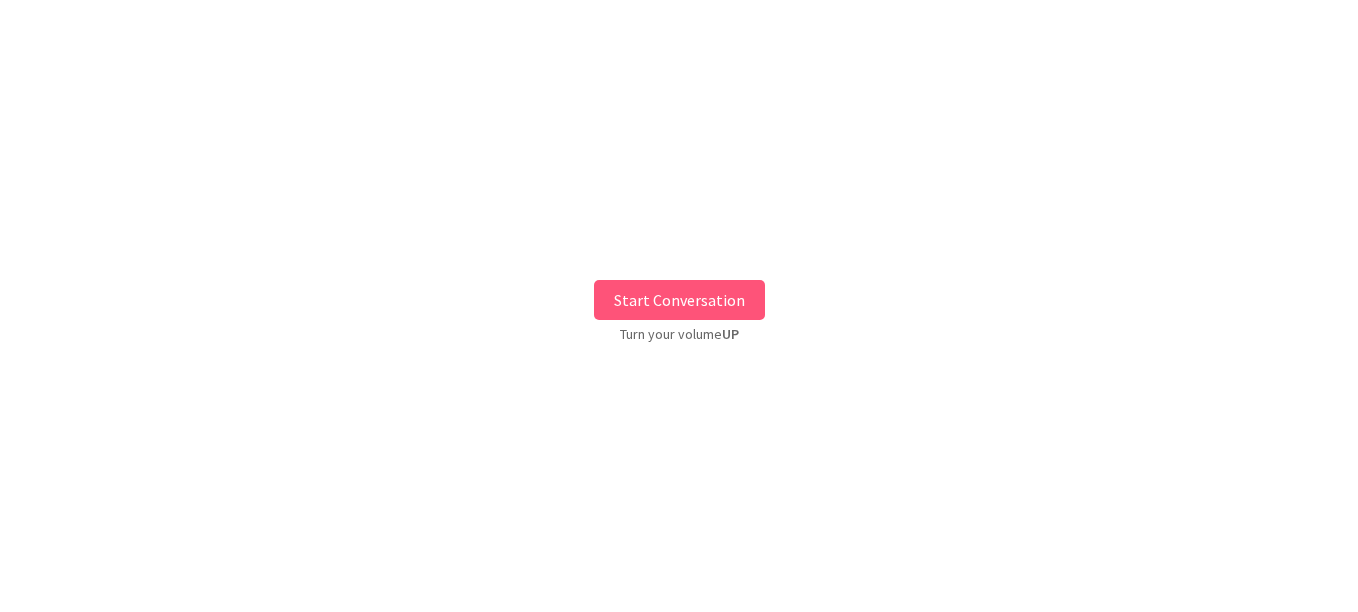 click on "Start Conversation" at bounding box center [679, 300] 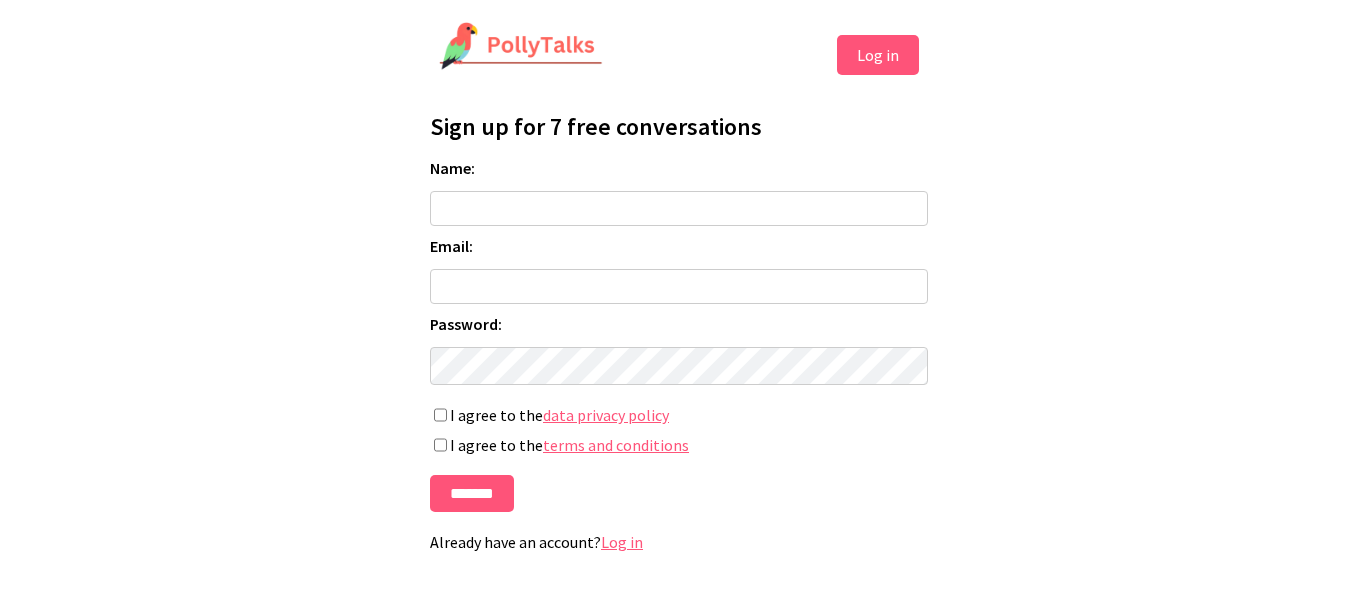 scroll, scrollTop: 0, scrollLeft: 0, axis: both 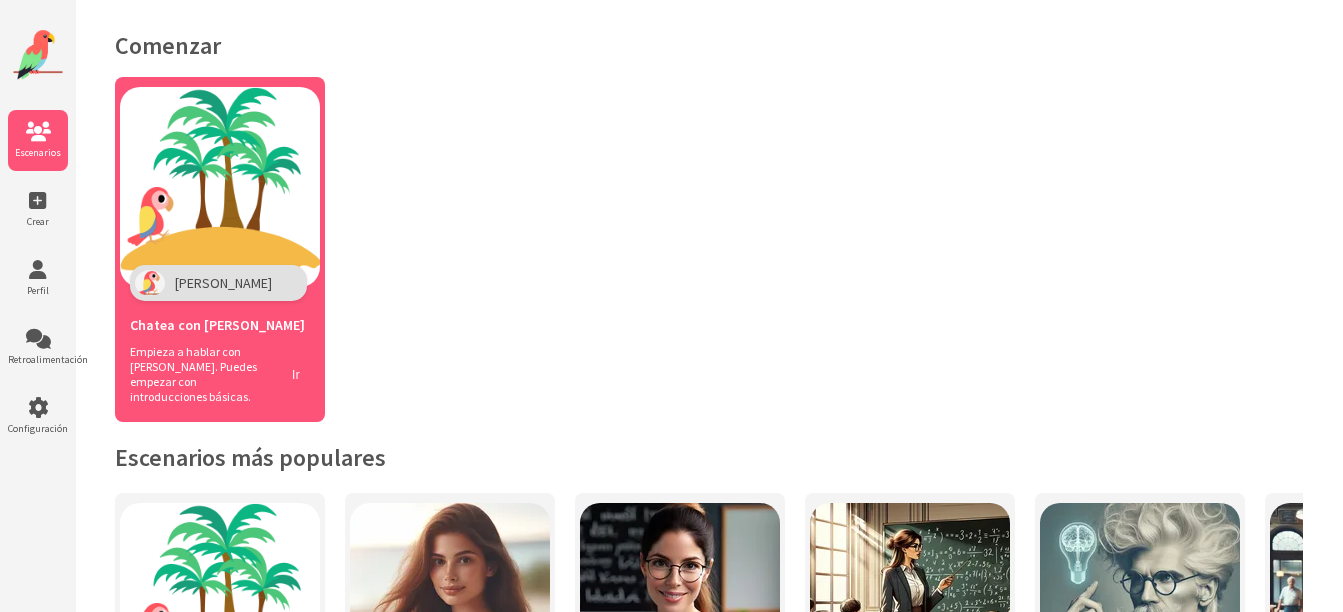 click on "Ir" at bounding box center [296, 374] 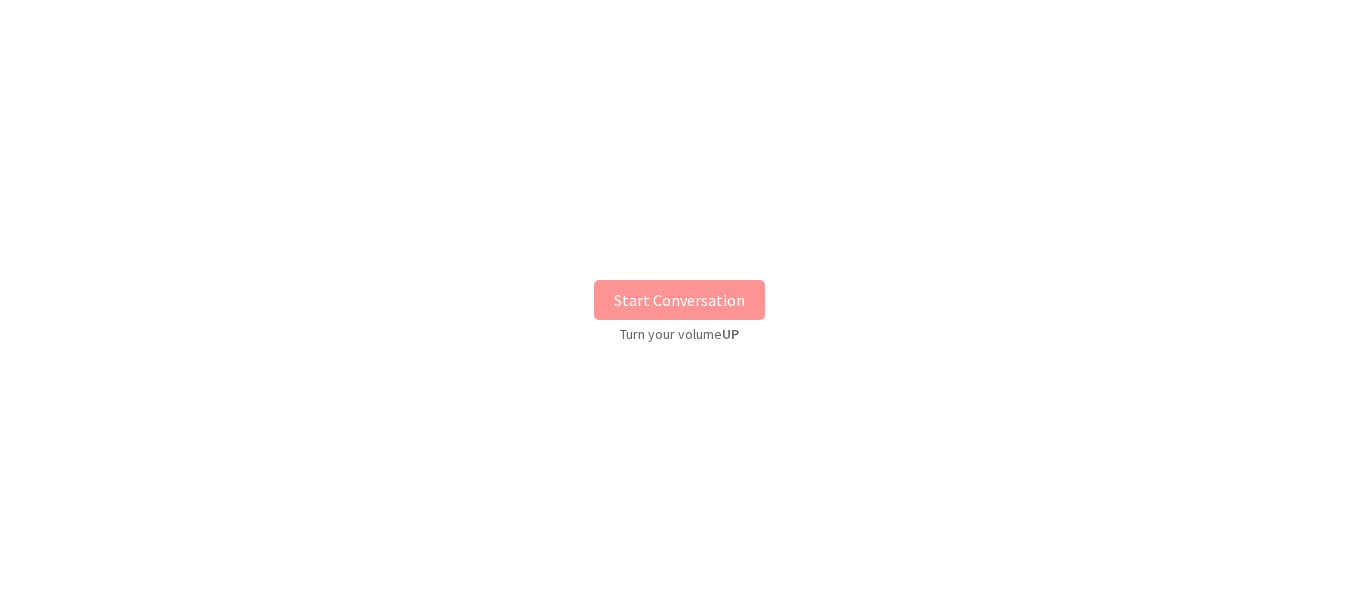 scroll, scrollTop: 0, scrollLeft: 0, axis: both 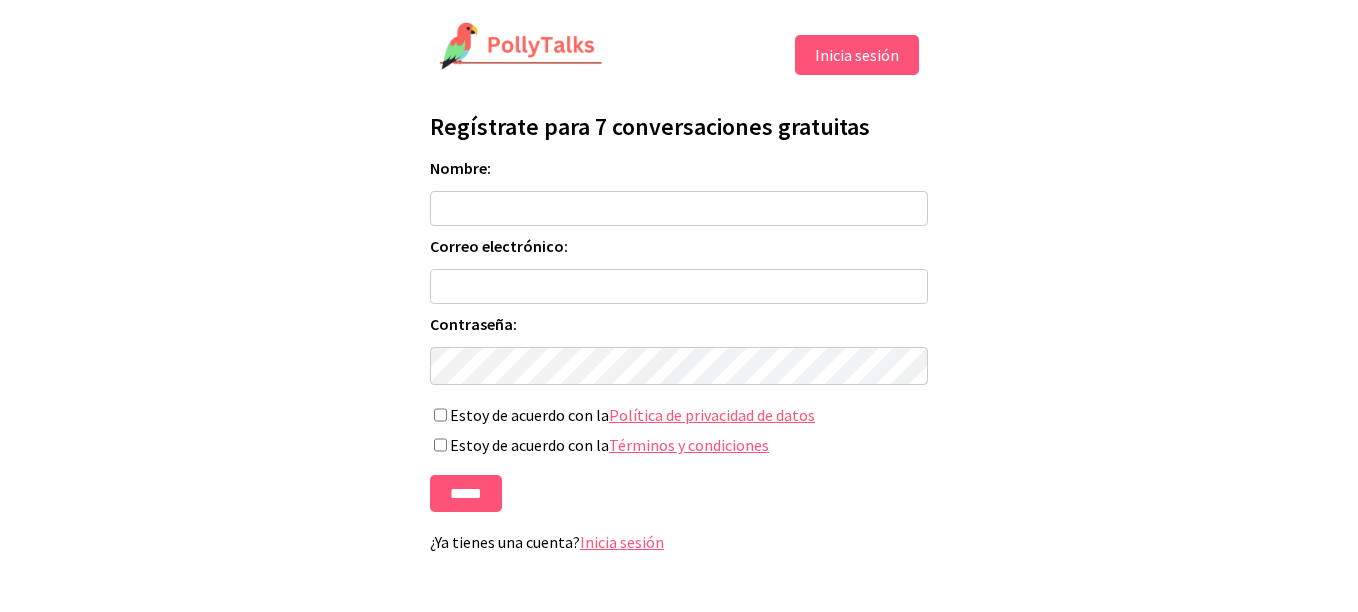 click on "Inicia sesión" at bounding box center (622, 542) 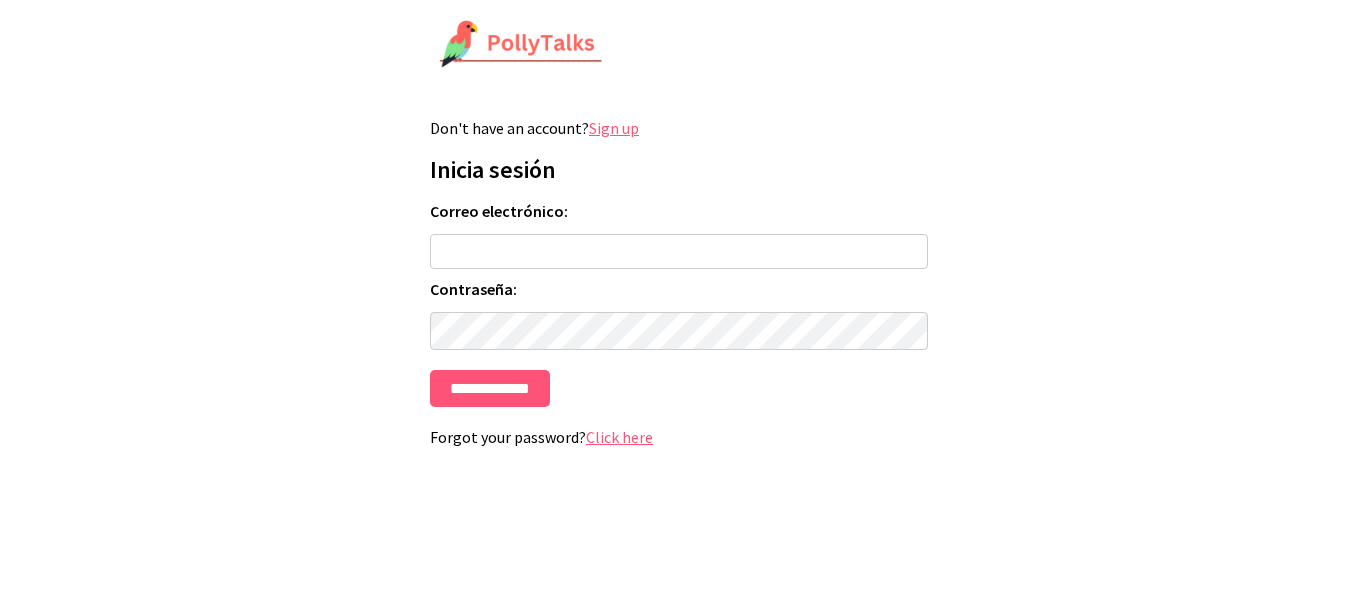 scroll, scrollTop: 0, scrollLeft: 0, axis: both 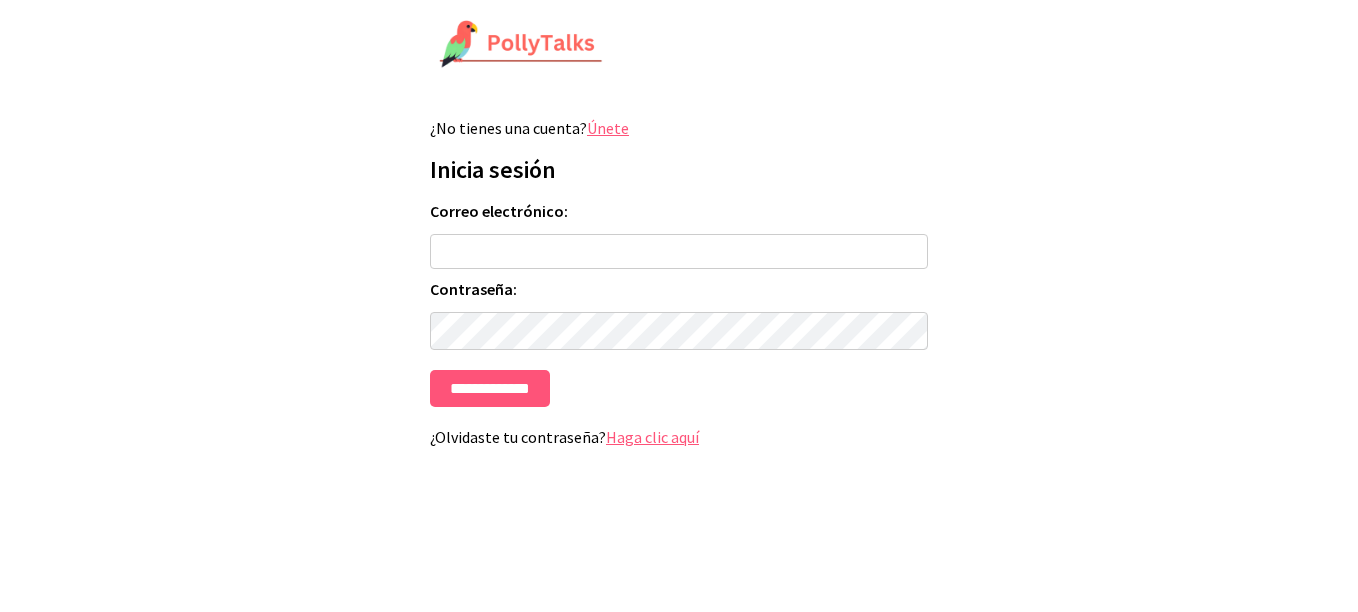 click on "Correo electrónico:" at bounding box center [679, 251] 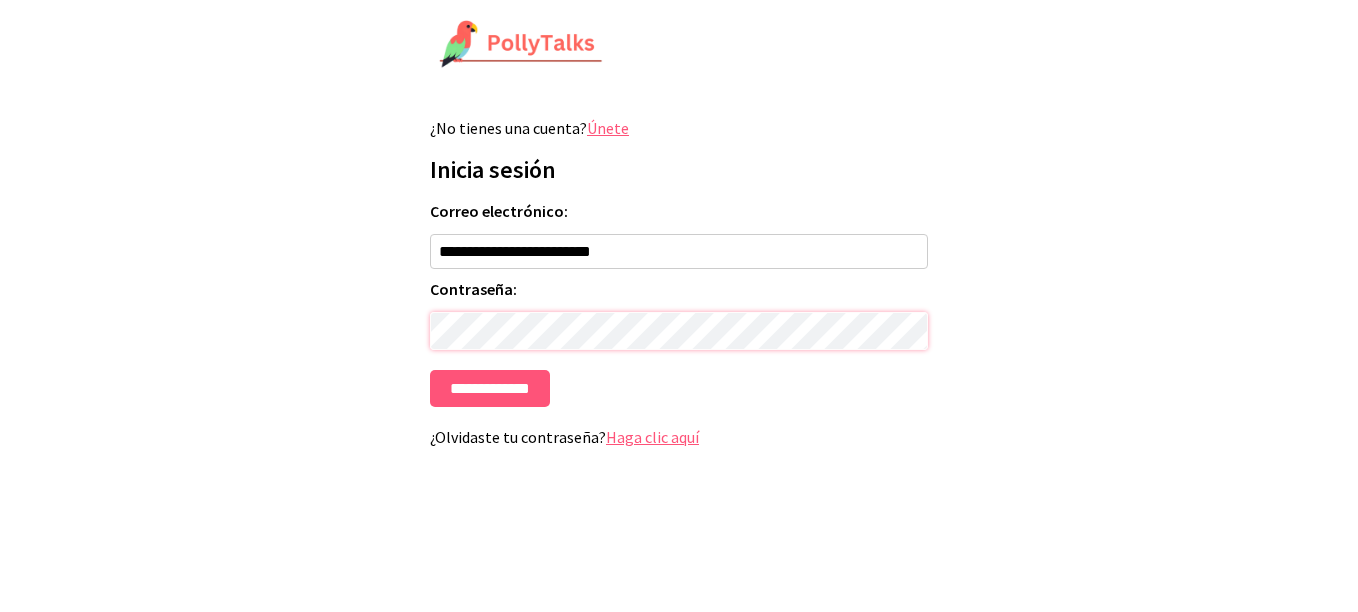 click on "**********" at bounding box center (490, 388) 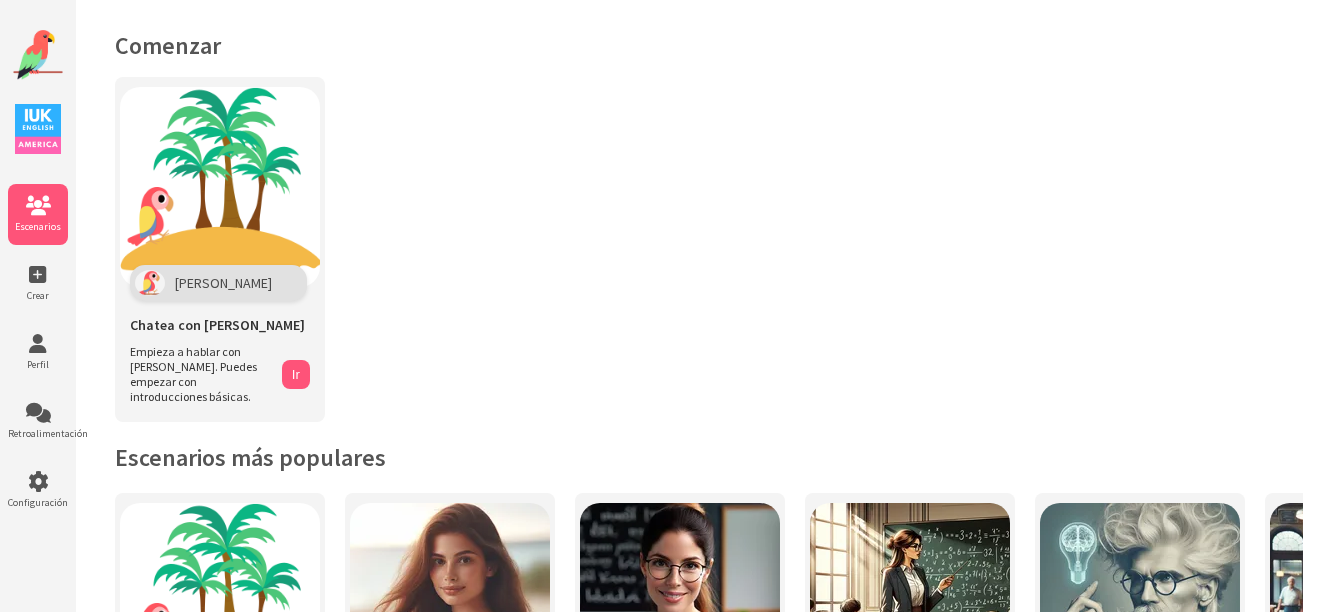 scroll, scrollTop: 0, scrollLeft: 0, axis: both 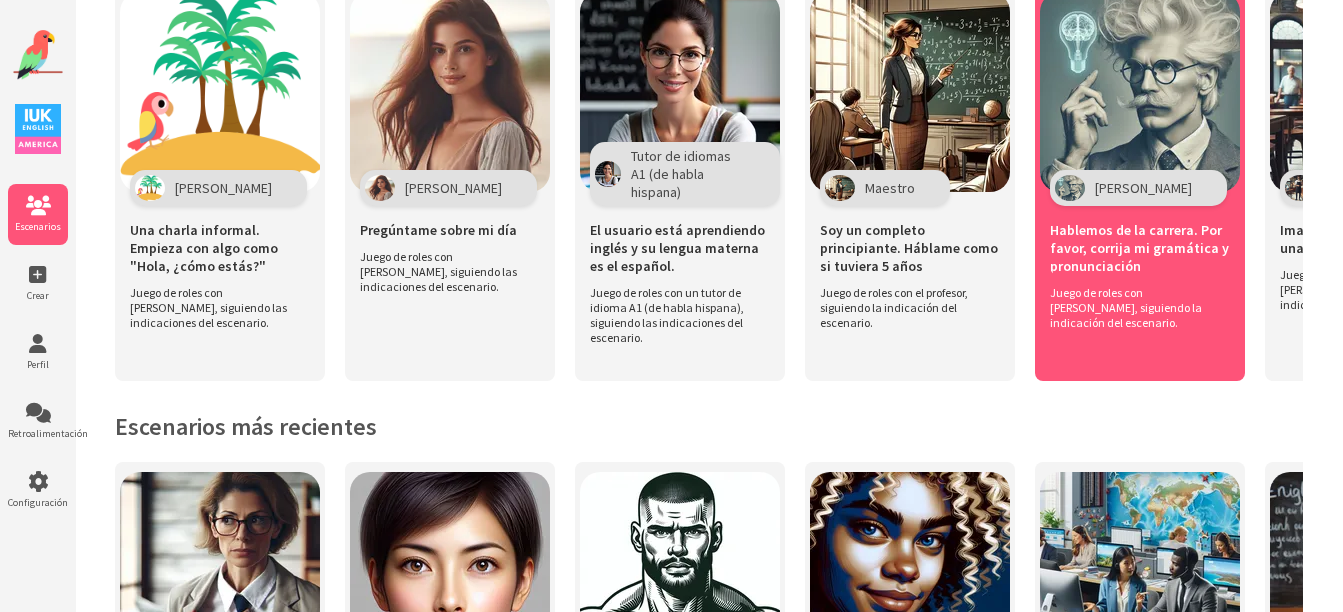 click on "Hablemos de la carrera. Por favor, corrija mi gramática y pronunciación" at bounding box center (1140, 248) 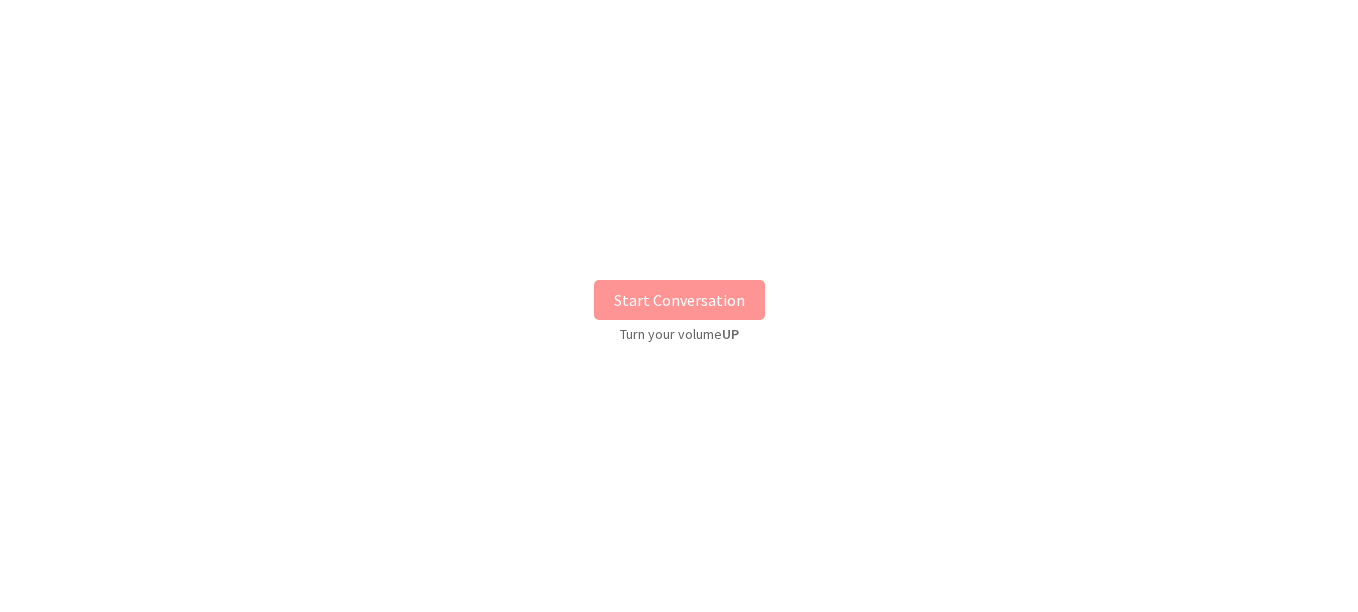 scroll, scrollTop: 0, scrollLeft: 0, axis: both 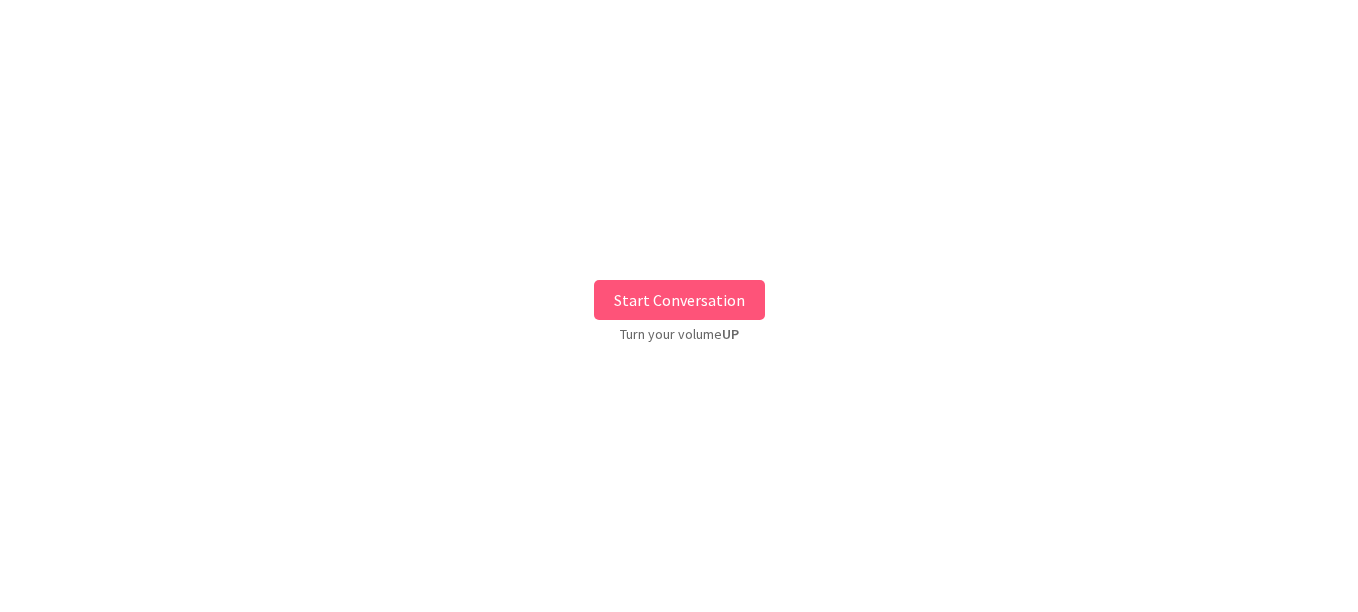 click on "Start Conversation" at bounding box center [679, 300] 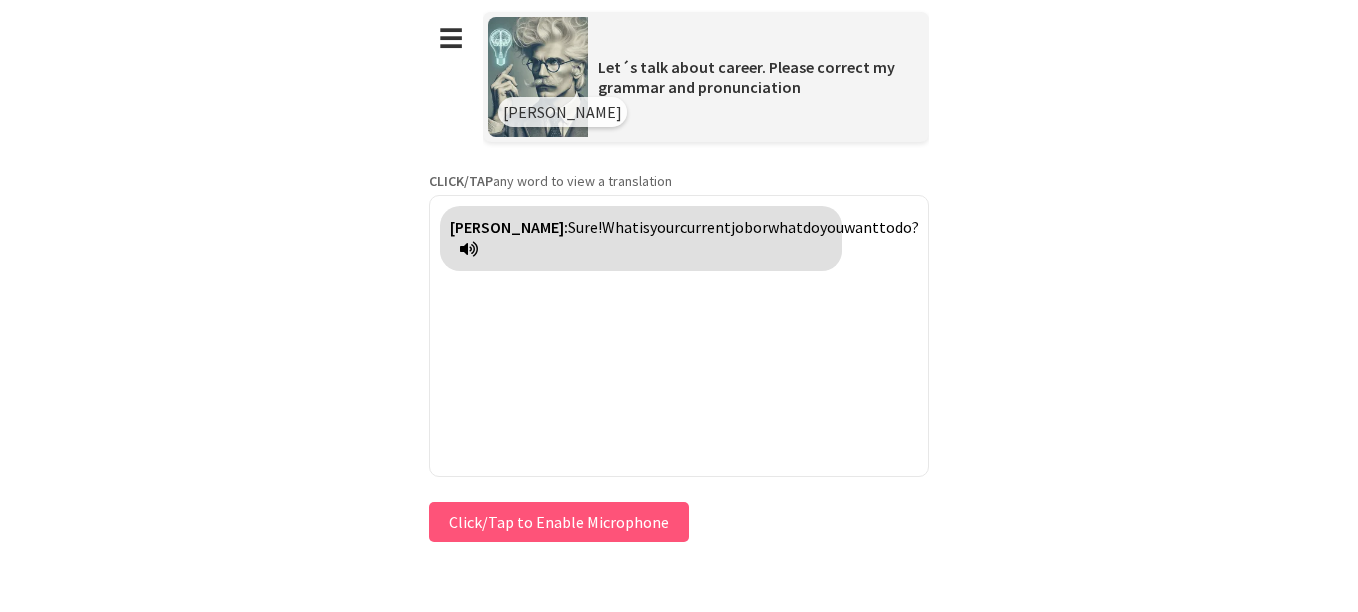 click on "current" at bounding box center (705, 227) 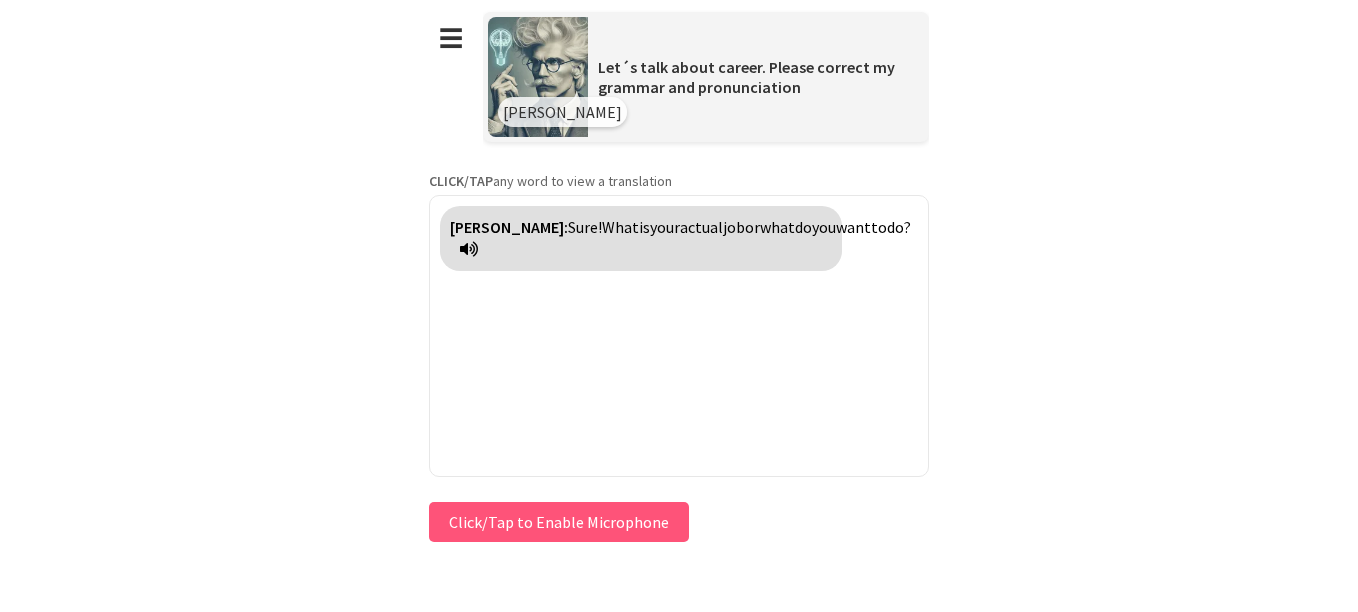 click on "actual" at bounding box center (701, 227) 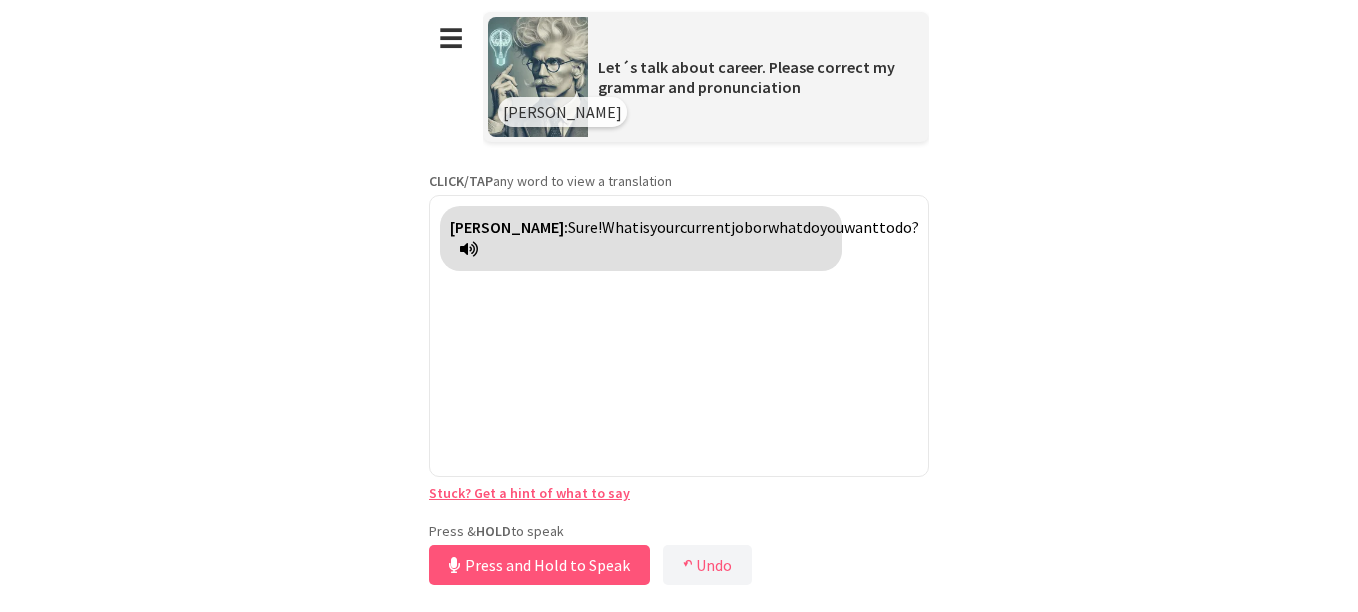 click on "**********" at bounding box center [679, 295] 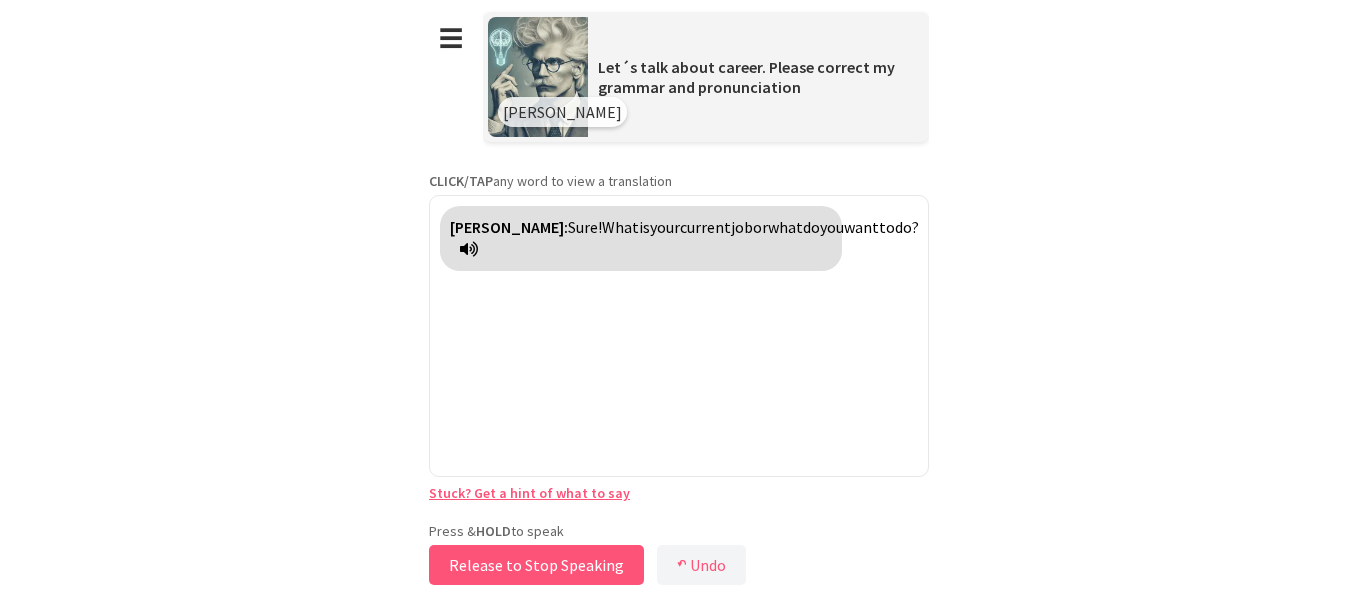 click on "Release to Stop Speaking" at bounding box center (536, 565) 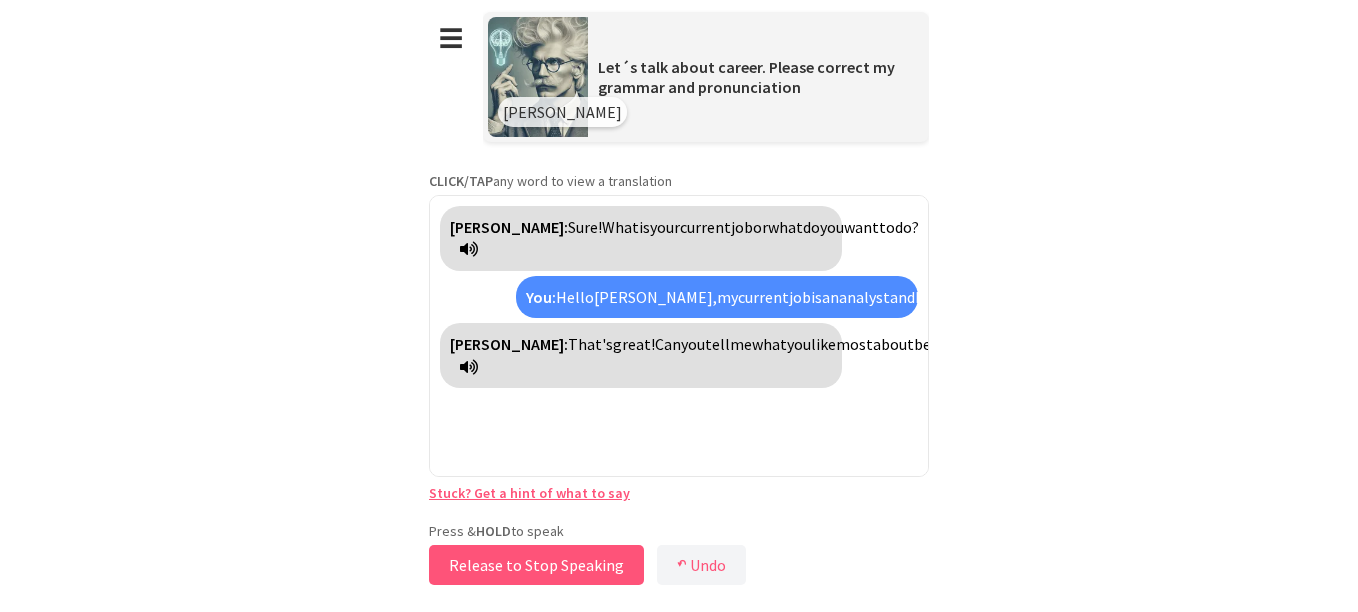 click on "Release to Stop Speaking" at bounding box center [536, 565] 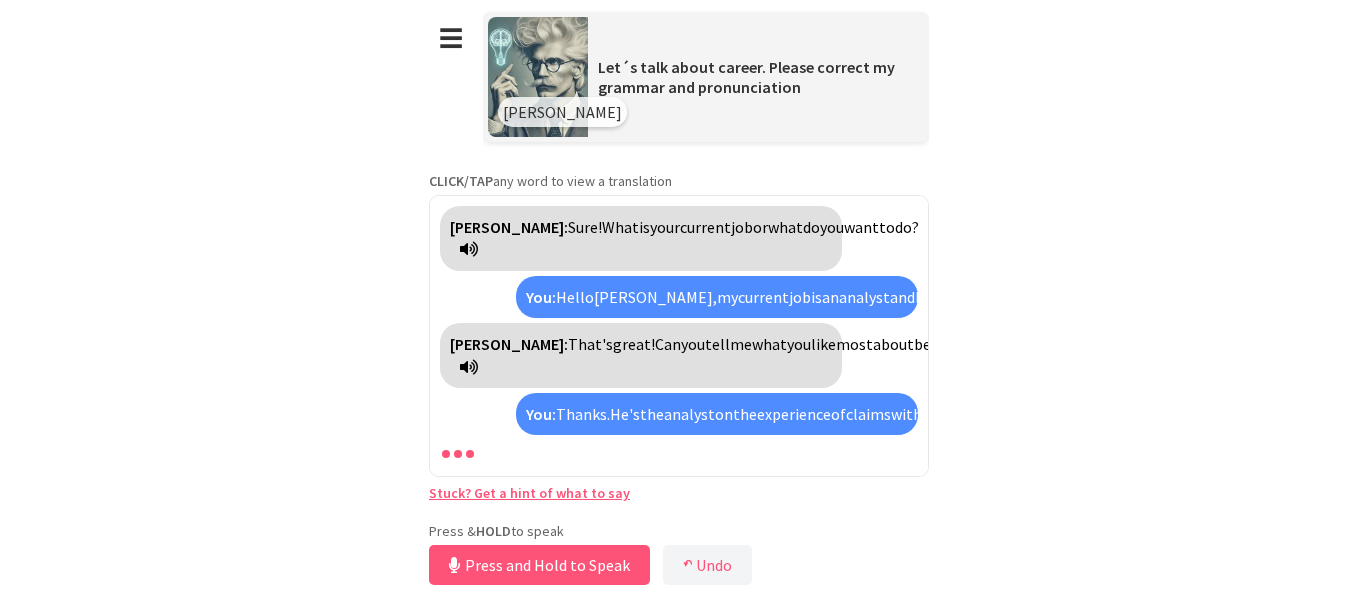 scroll, scrollTop: 101, scrollLeft: 0, axis: vertical 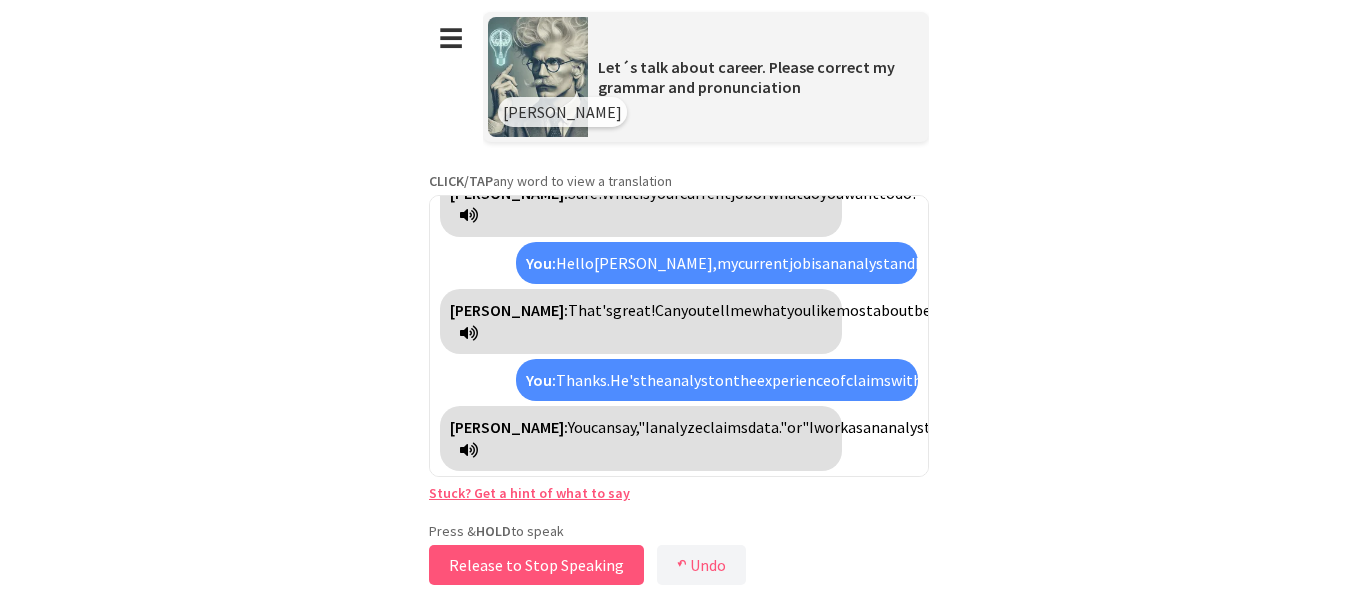 click on "Release to Stop Speaking" at bounding box center [536, 565] 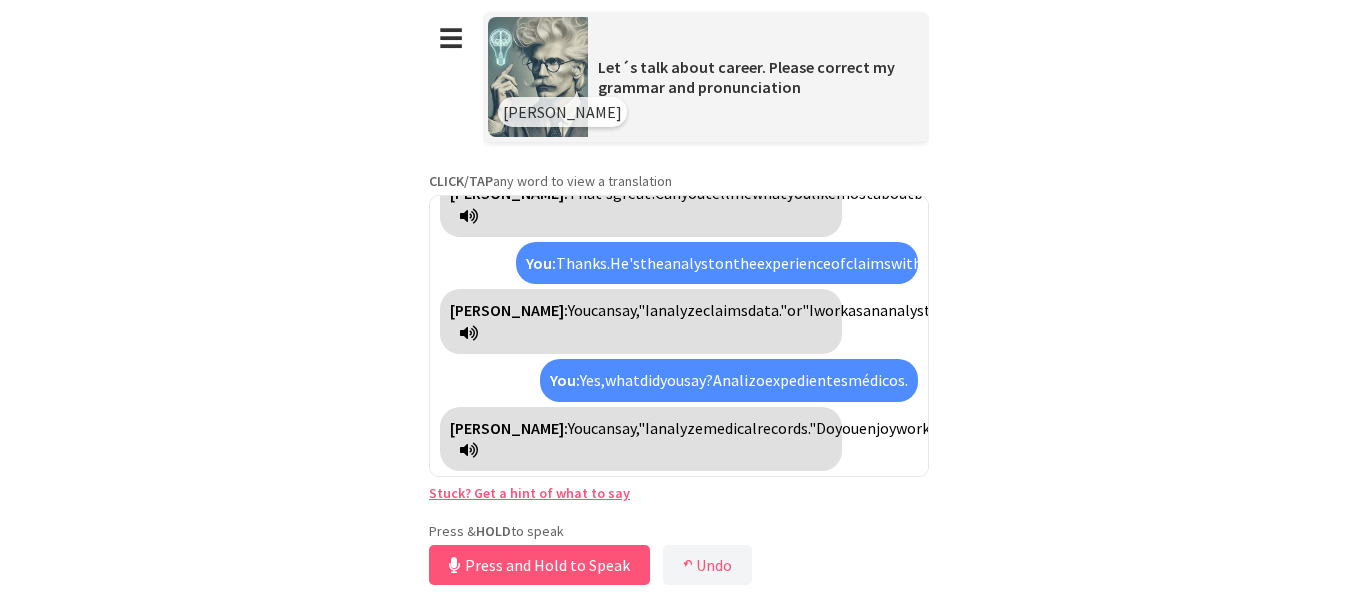 scroll, scrollTop: 241, scrollLeft: 0, axis: vertical 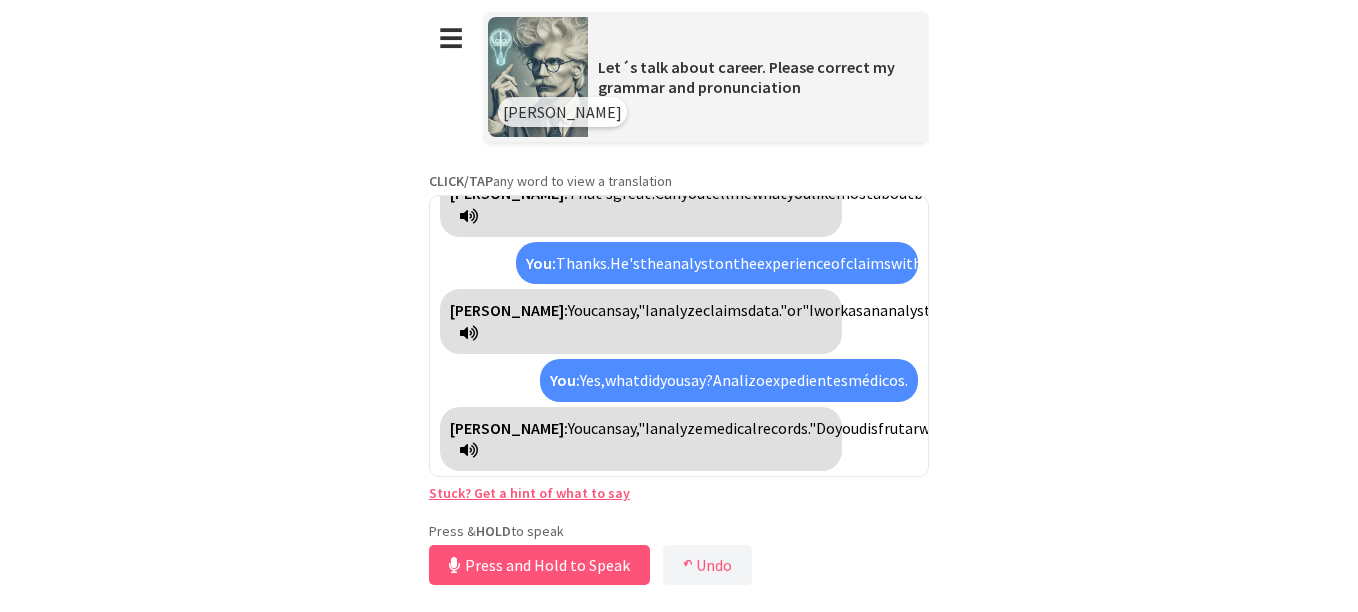 click on "disfrutar" at bounding box center (889, 428) 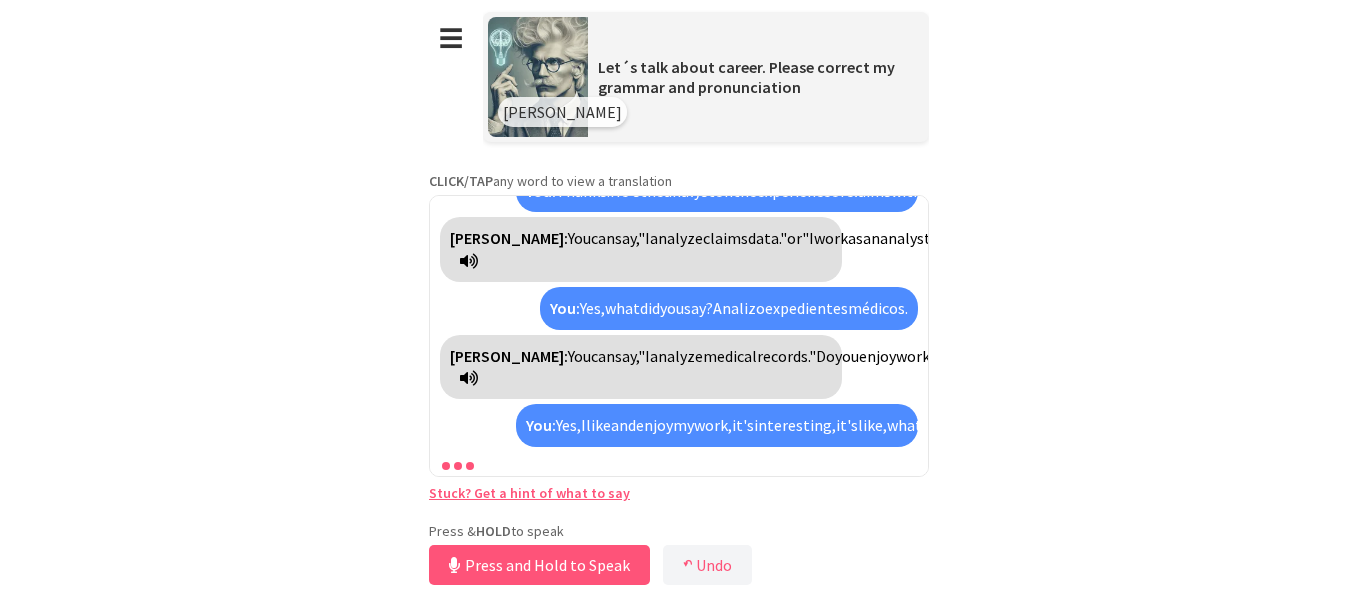 scroll, scrollTop: 470, scrollLeft: 0, axis: vertical 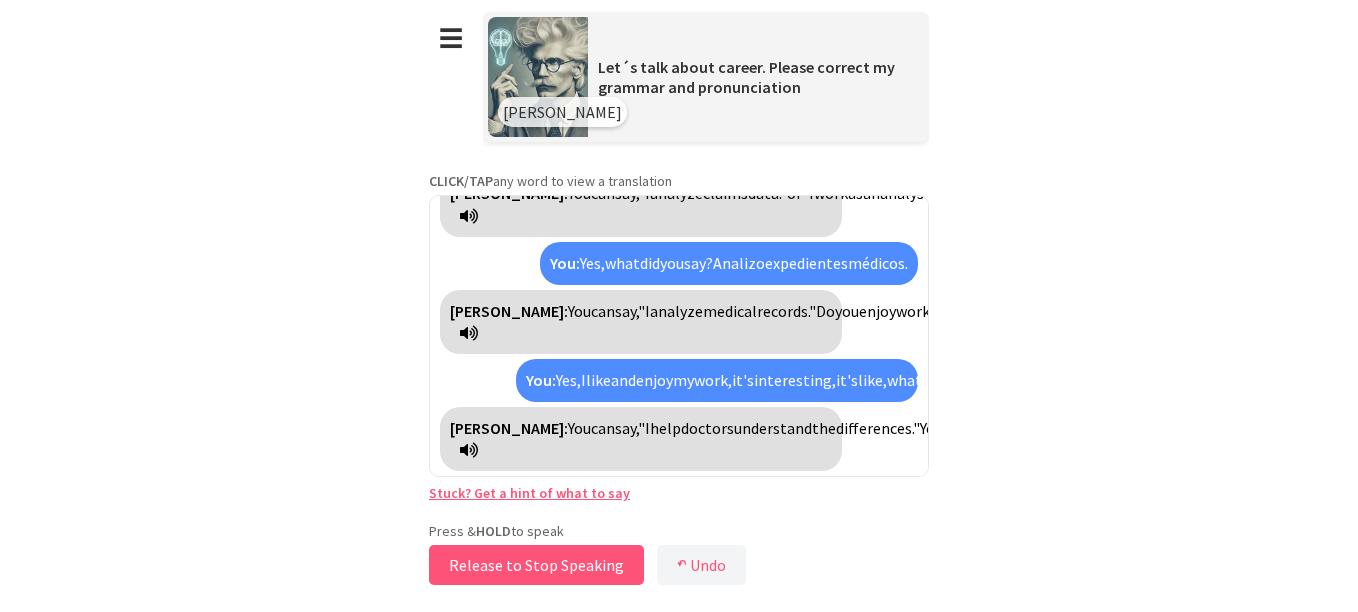 click on "Release to Stop Speaking" at bounding box center [536, 565] 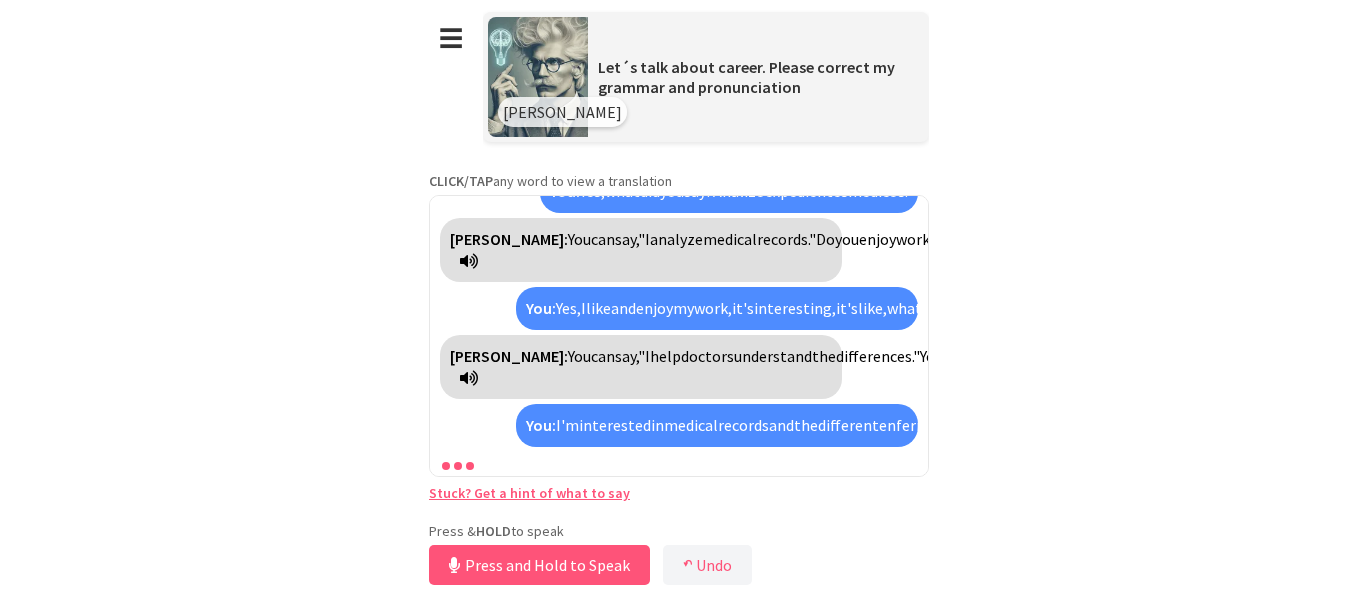 scroll, scrollTop: 632, scrollLeft: 0, axis: vertical 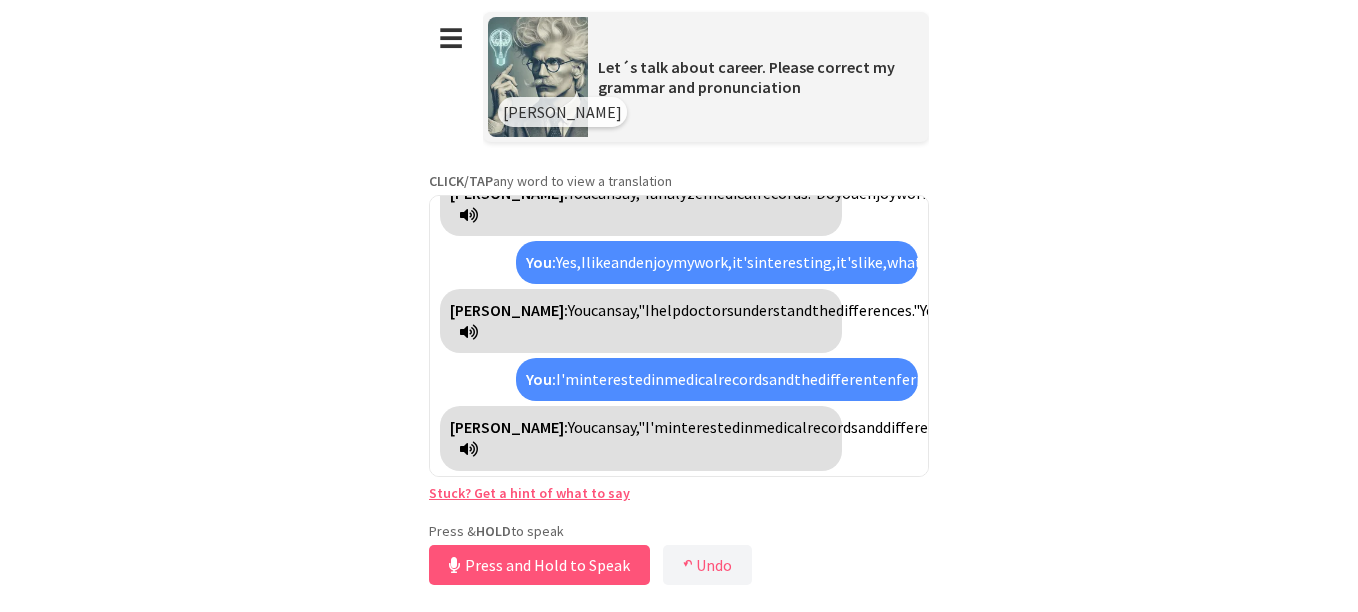 click on "disease" at bounding box center (1314, 427) 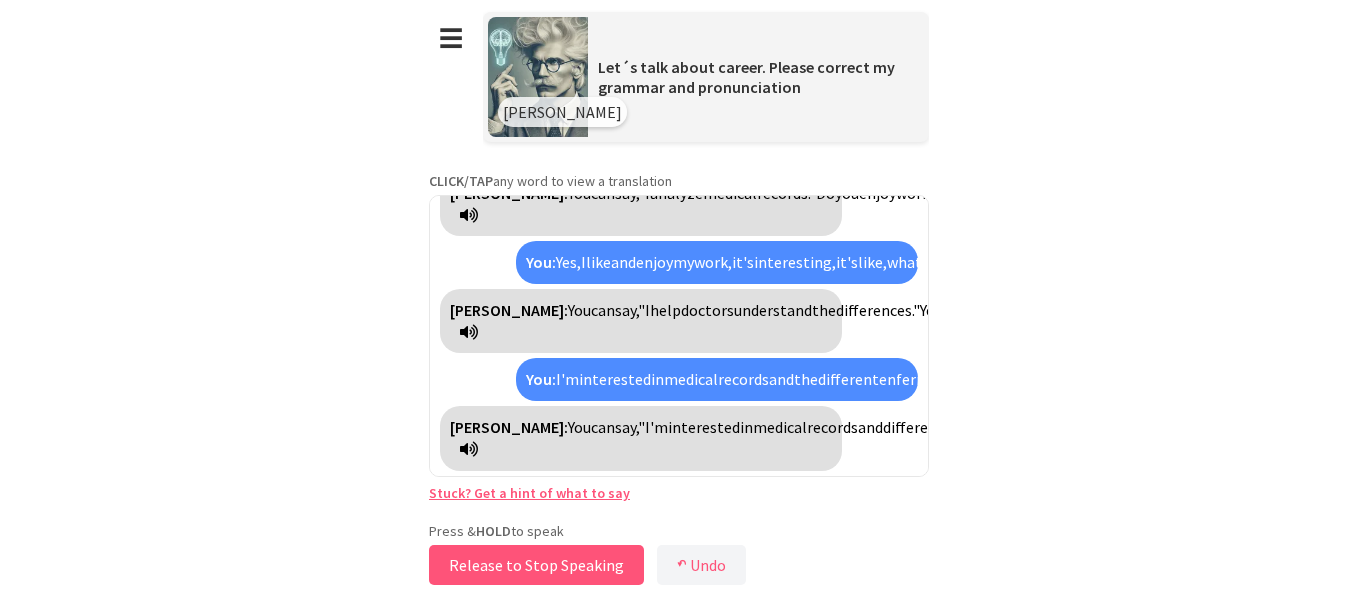 click on "Release to Stop Speaking" at bounding box center [536, 565] 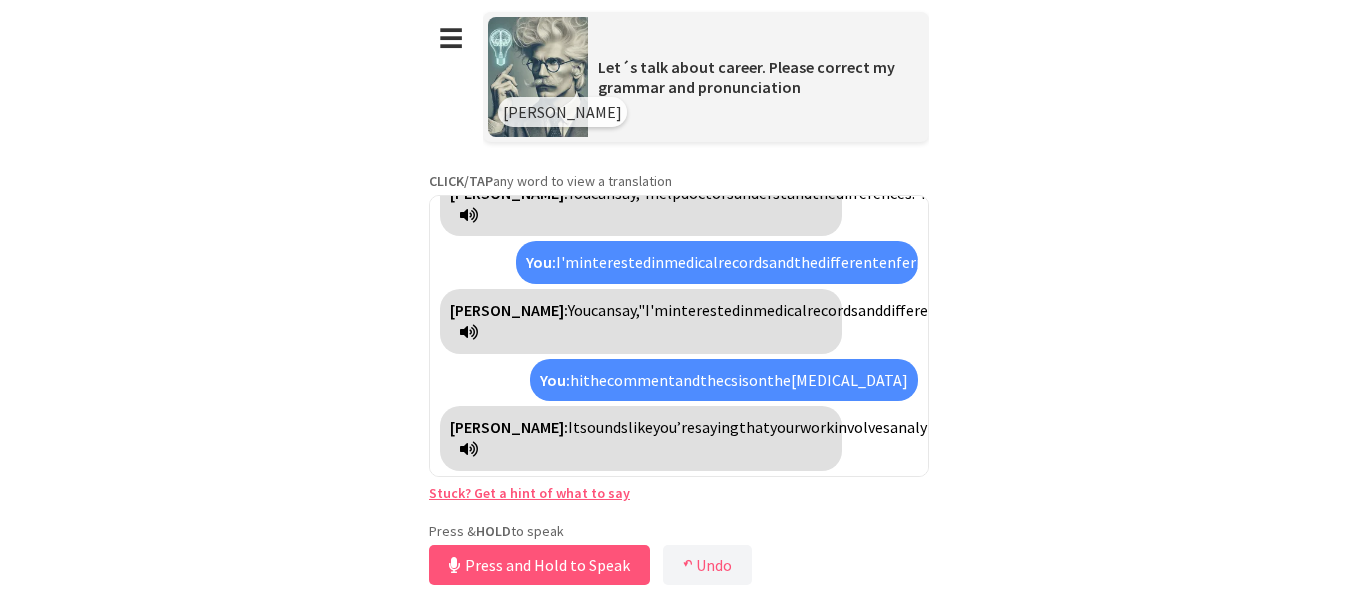 scroll, scrollTop: 816, scrollLeft: 0, axis: vertical 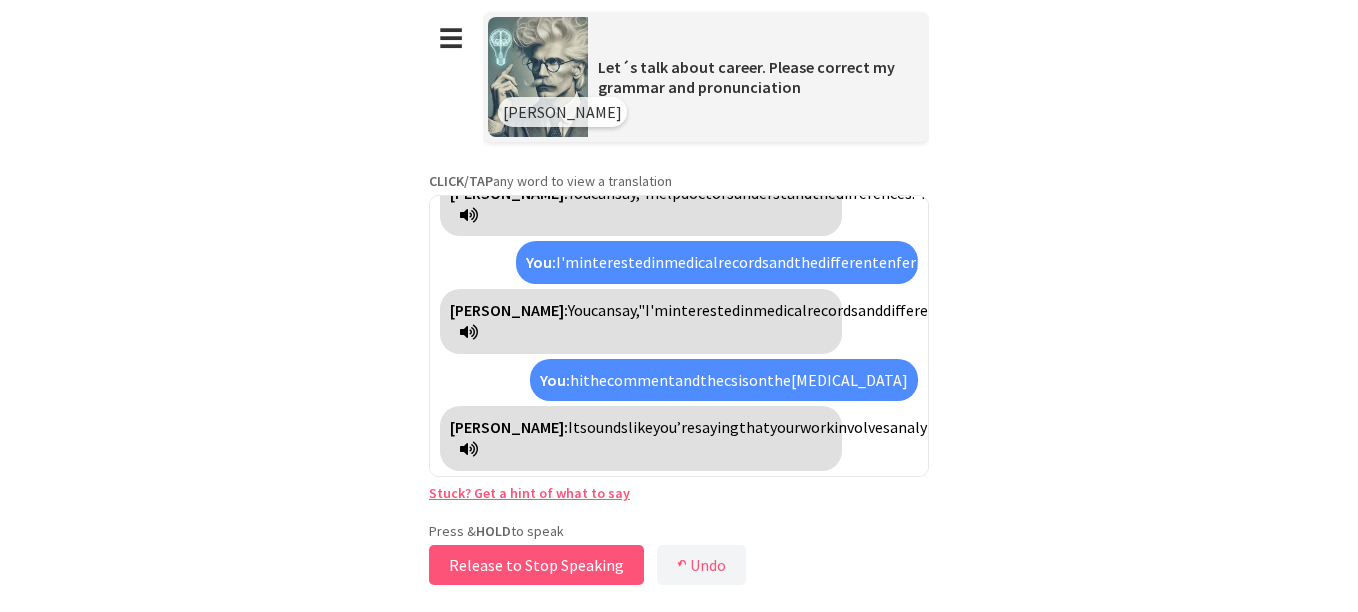 click on "Release to Stop Speaking" at bounding box center (536, 565) 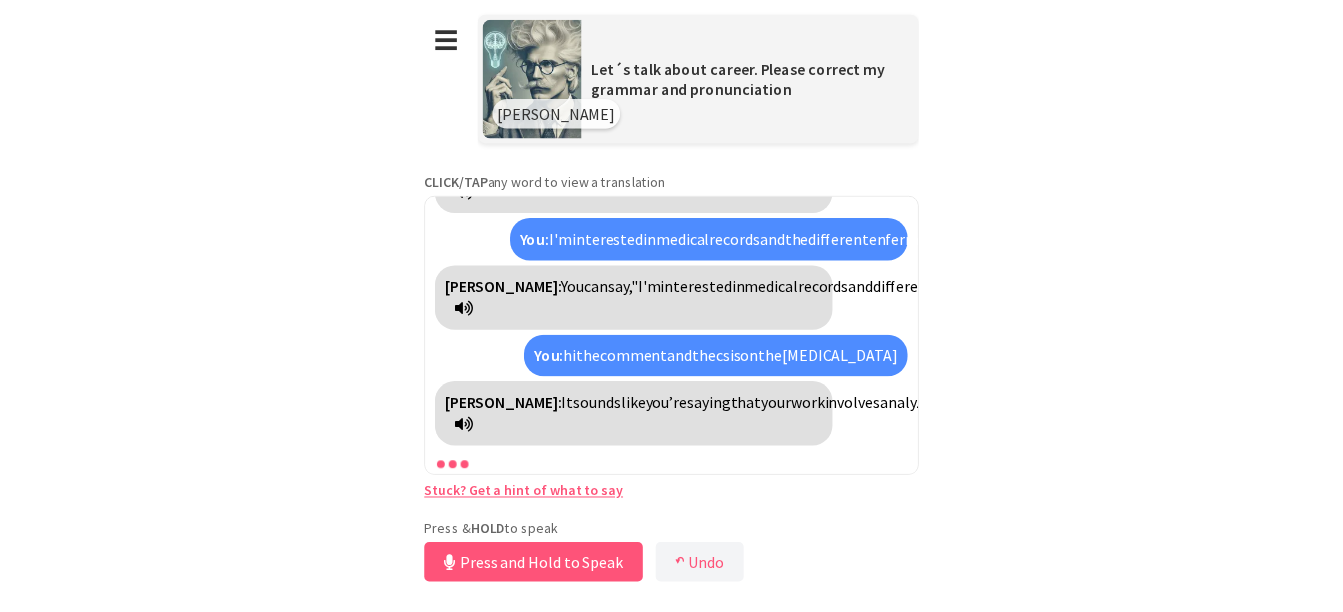 scroll, scrollTop: 840, scrollLeft: 0, axis: vertical 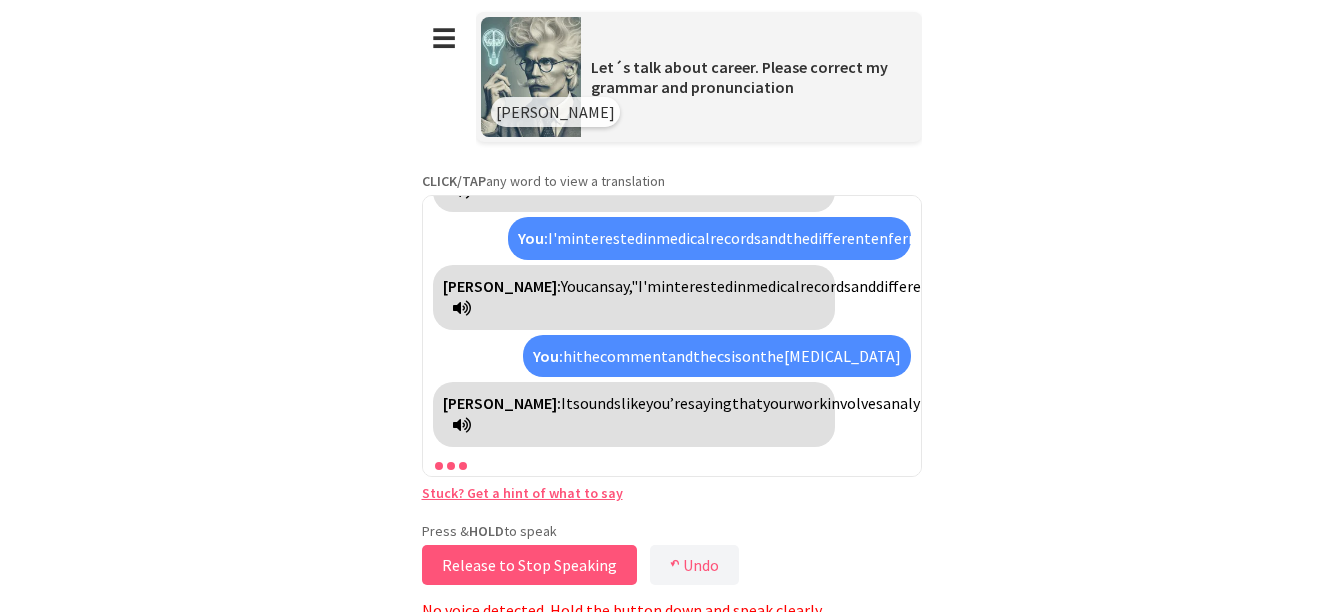 click on "Release to Stop Speaking" at bounding box center (529, 565) 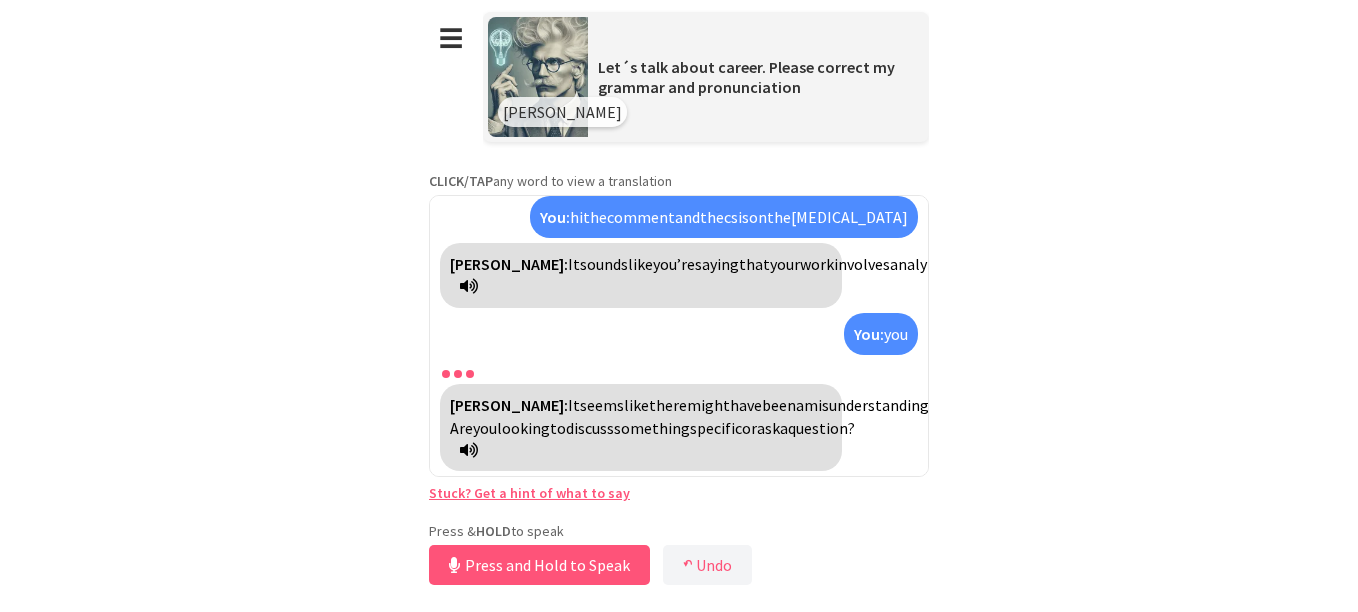 scroll, scrollTop: 1002, scrollLeft: 0, axis: vertical 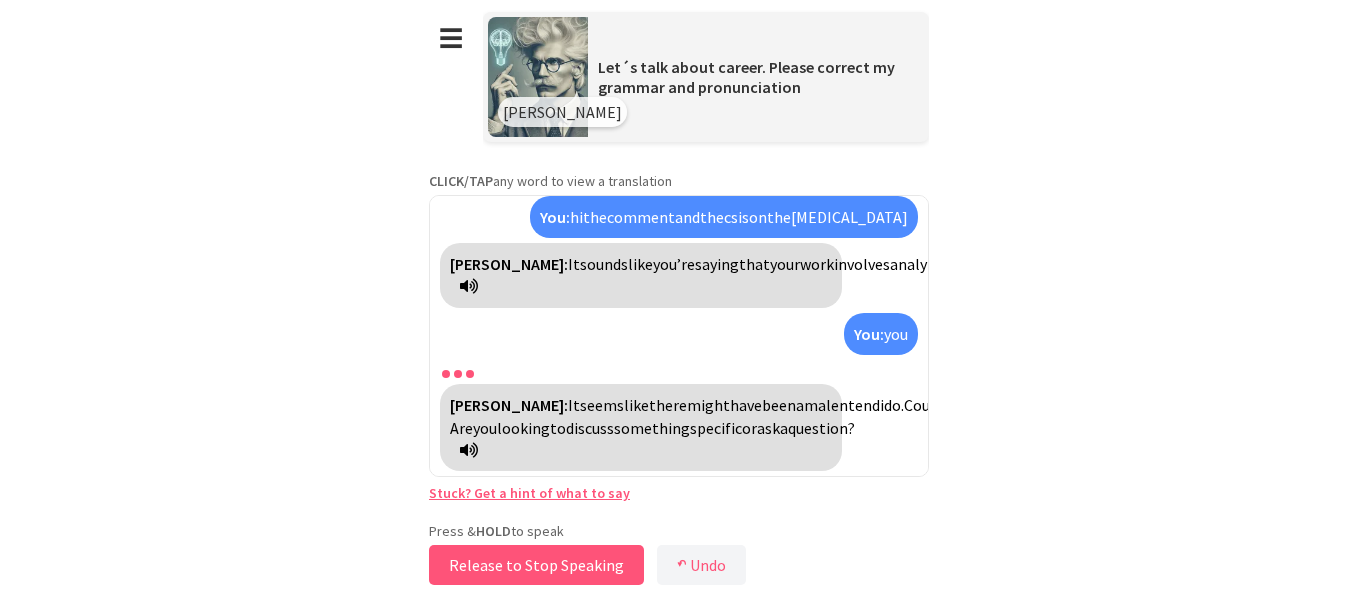 click on "Release to Stop Speaking" at bounding box center [536, 565] 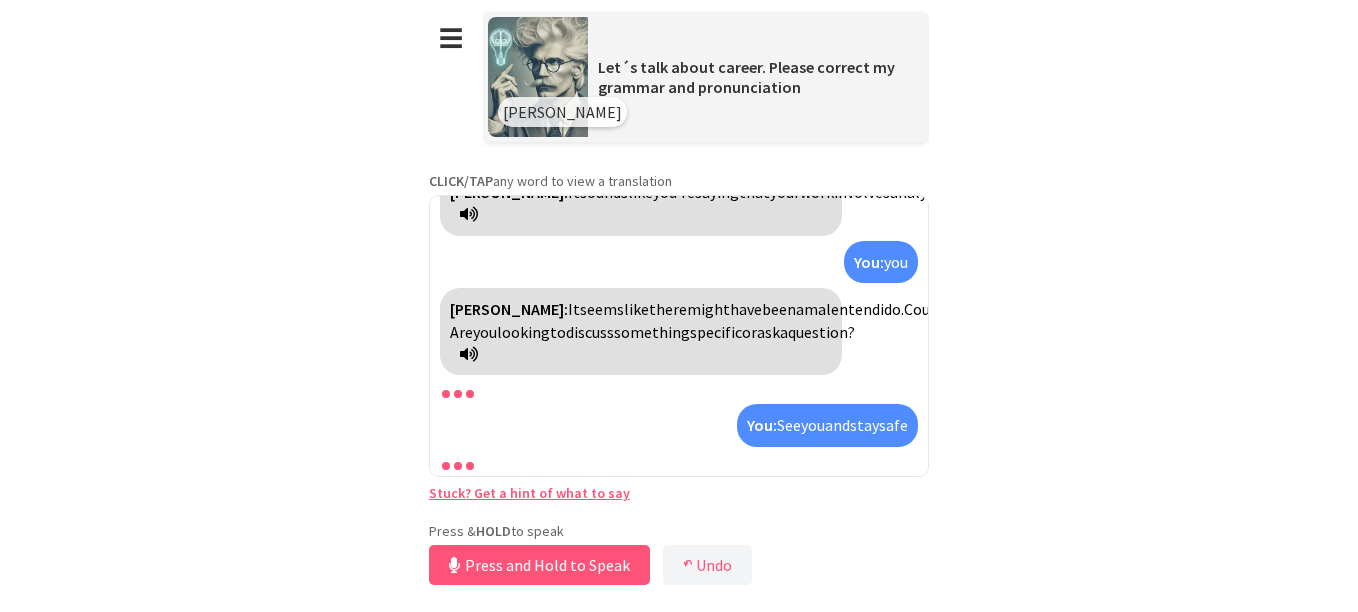 scroll, scrollTop: 1142, scrollLeft: 0, axis: vertical 